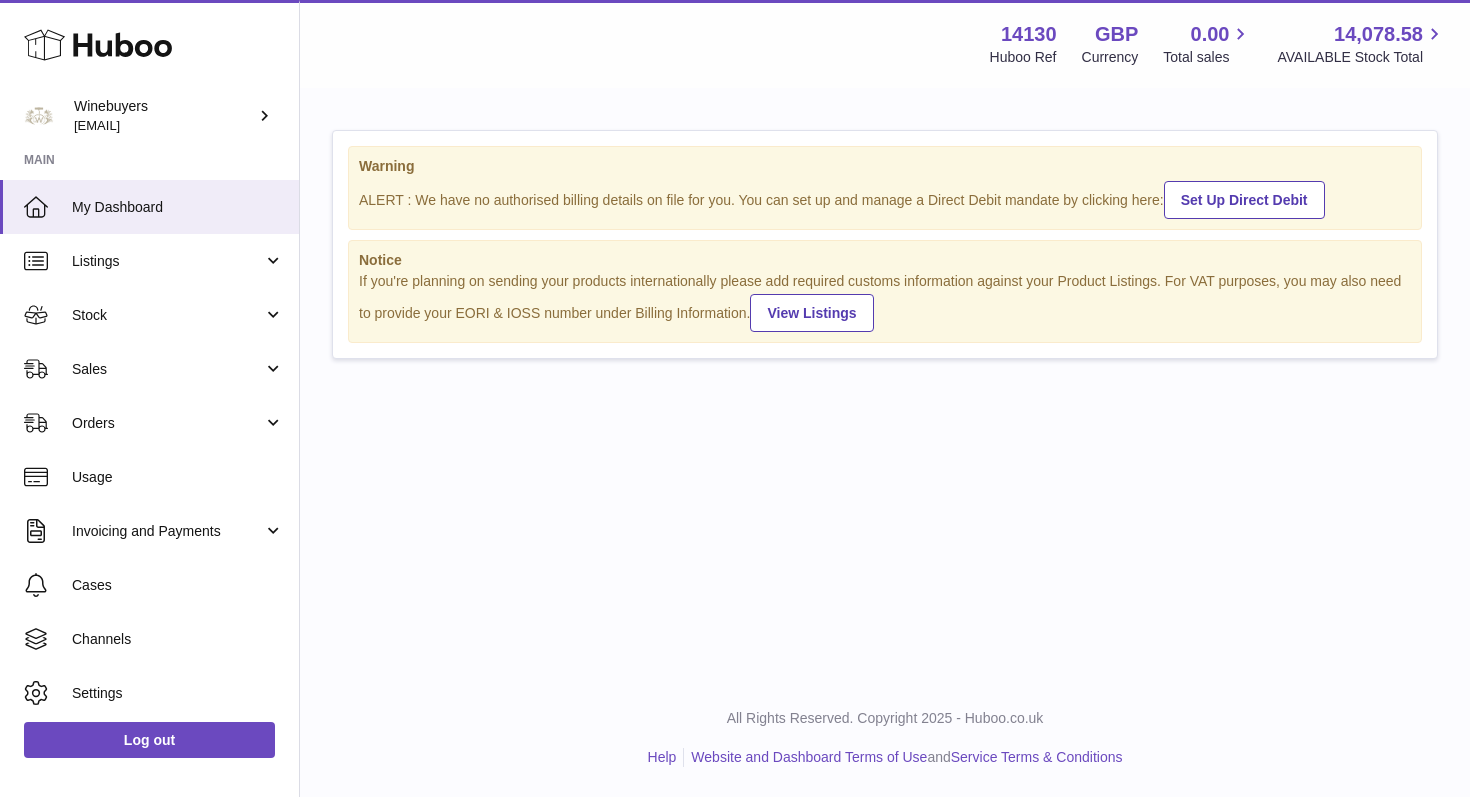 scroll, scrollTop: 0, scrollLeft: 0, axis: both 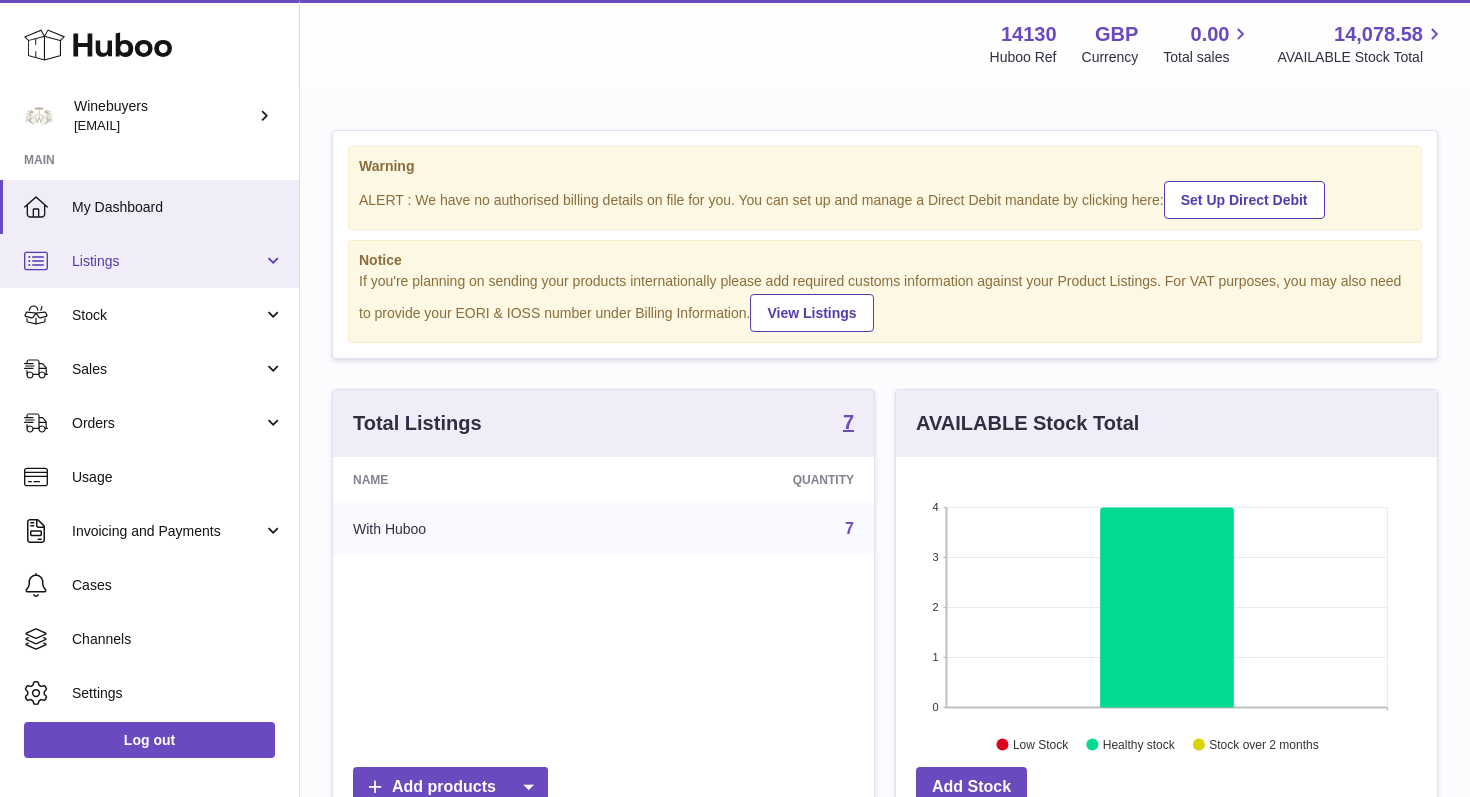 click on "Listings" at bounding box center (149, 261) 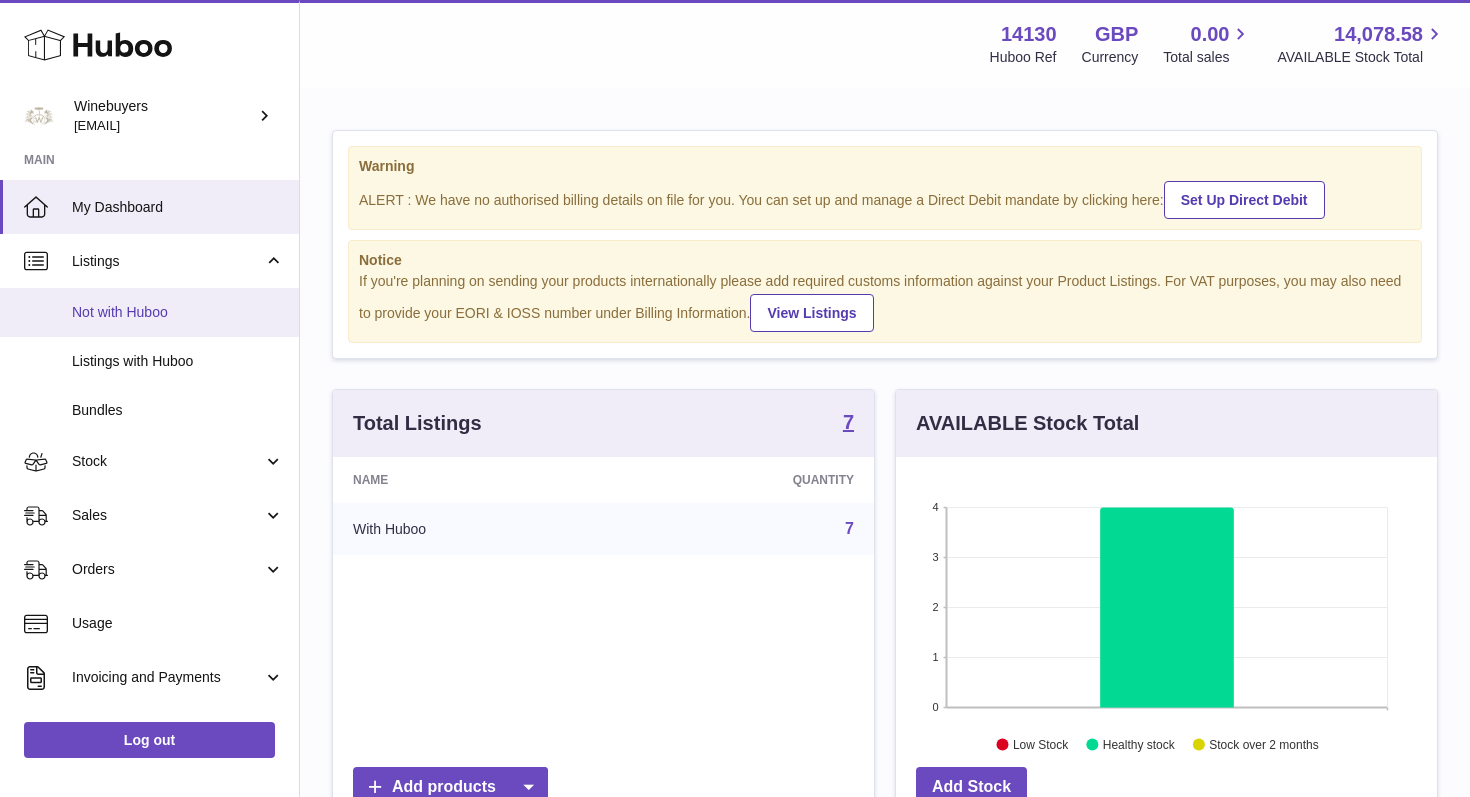 click on "Not with Huboo" at bounding box center [178, 312] 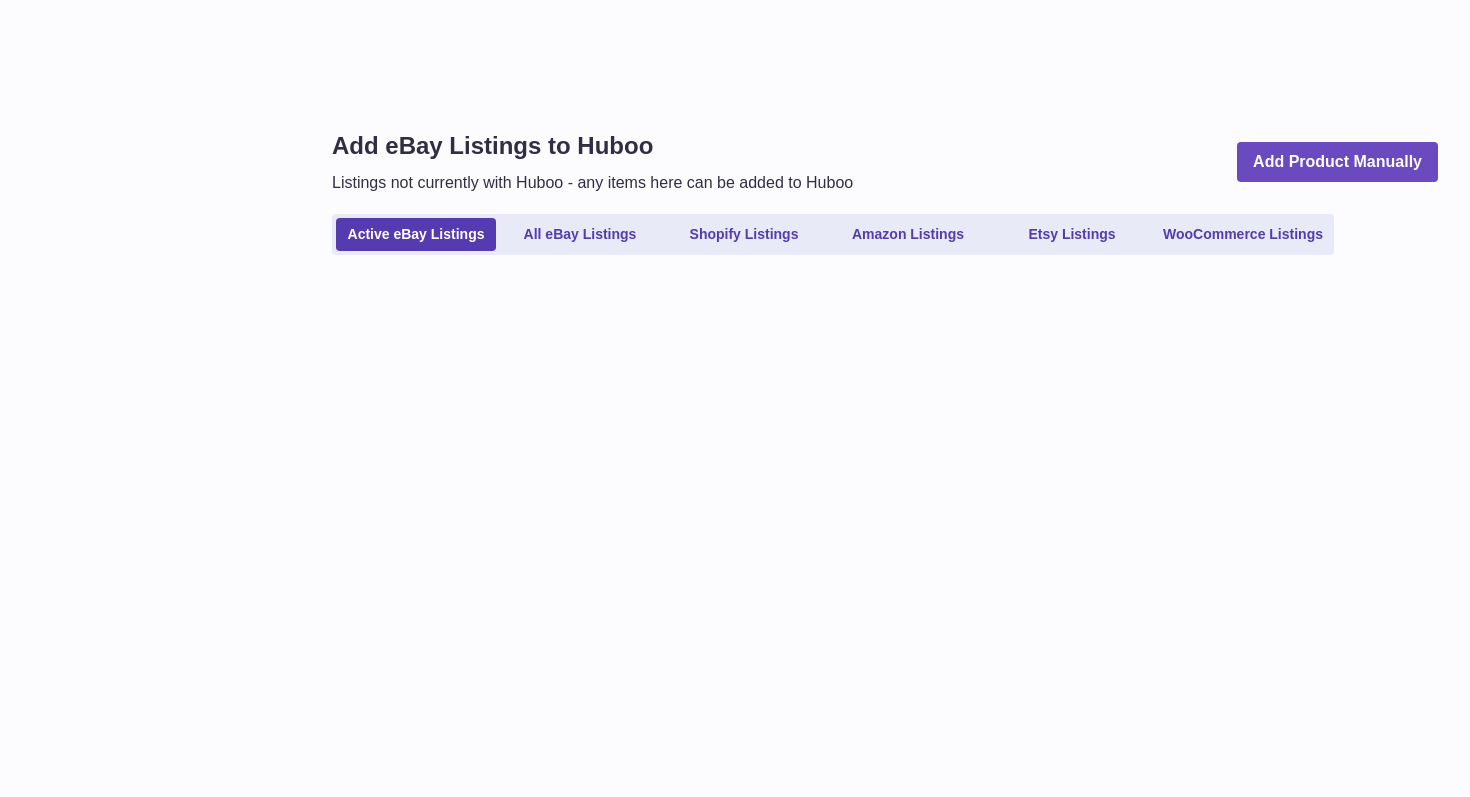 scroll, scrollTop: 0, scrollLeft: 0, axis: both 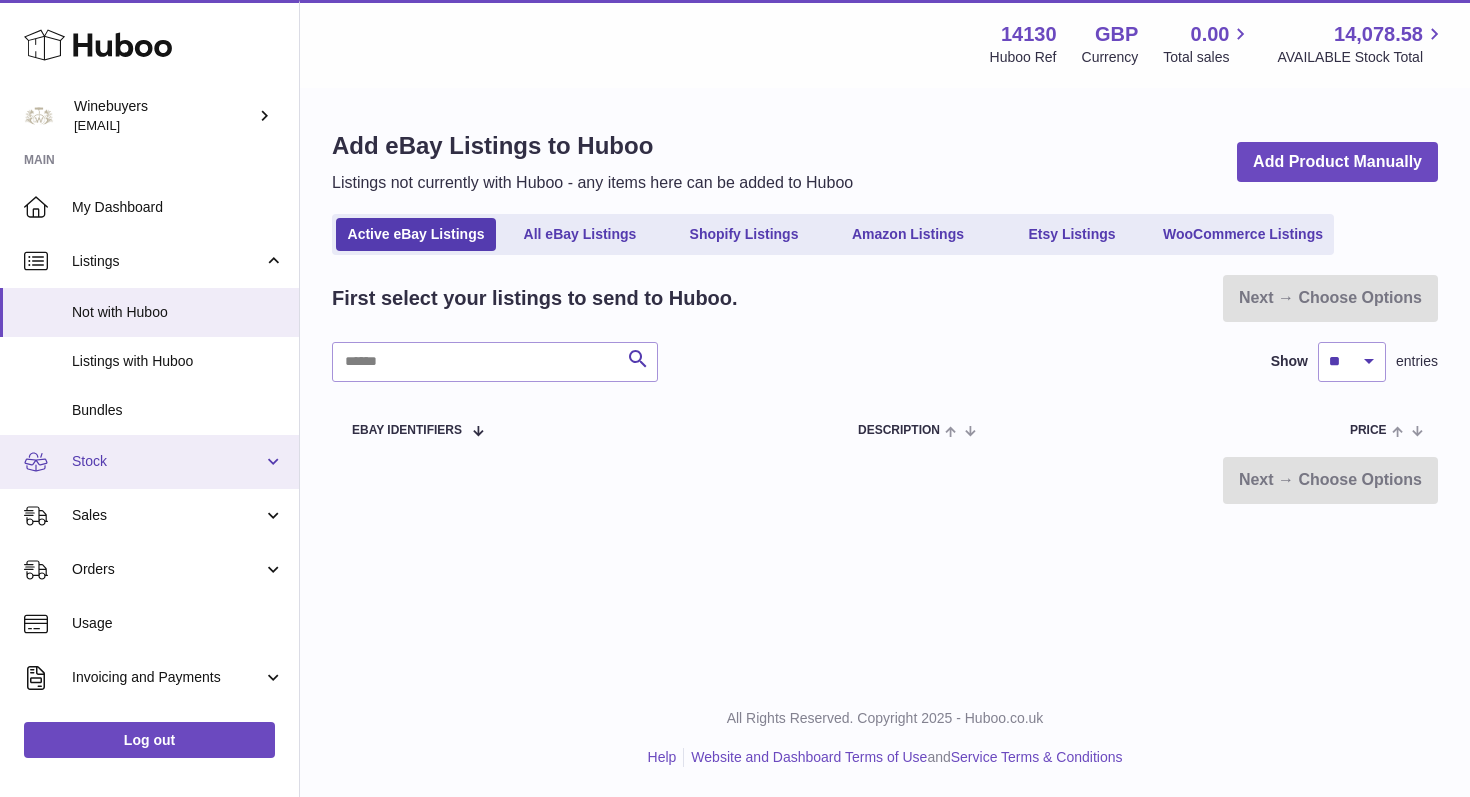 click on "Stock" at bounding box center (149, 462) 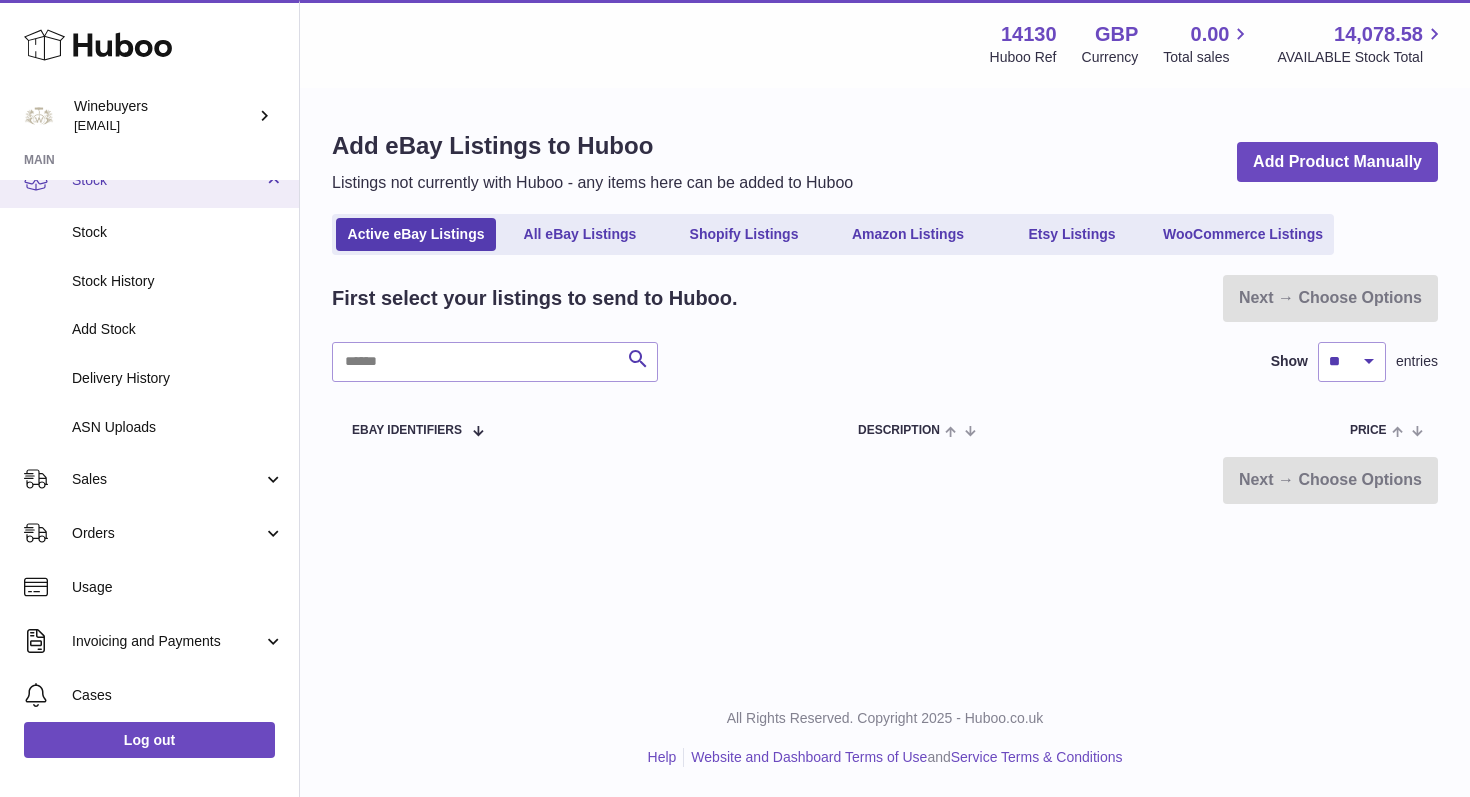 scroll, scrollTop: 286, scrollLeft: 0, axis: vertical 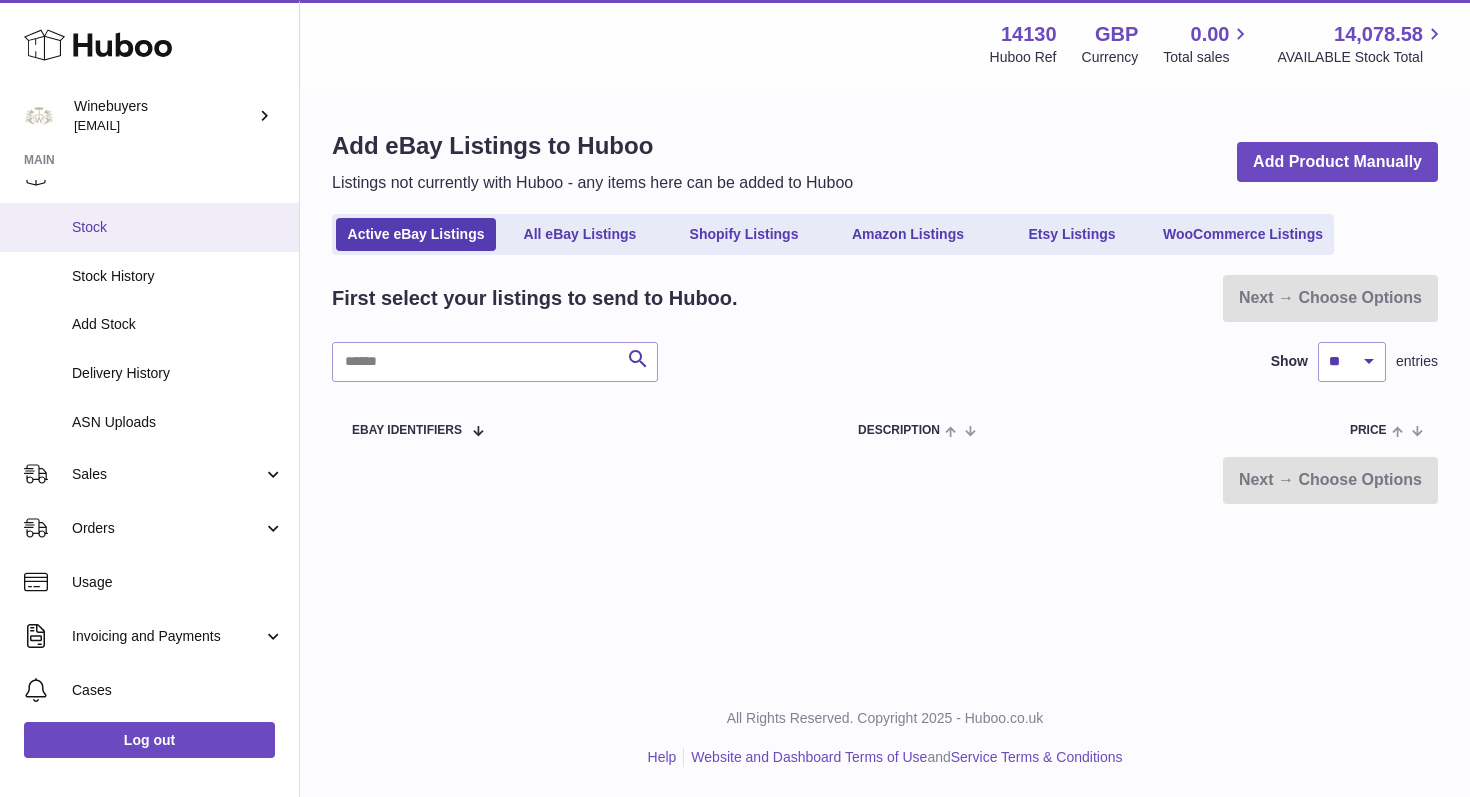 click on "Stock" at bounding box center (178, 227) 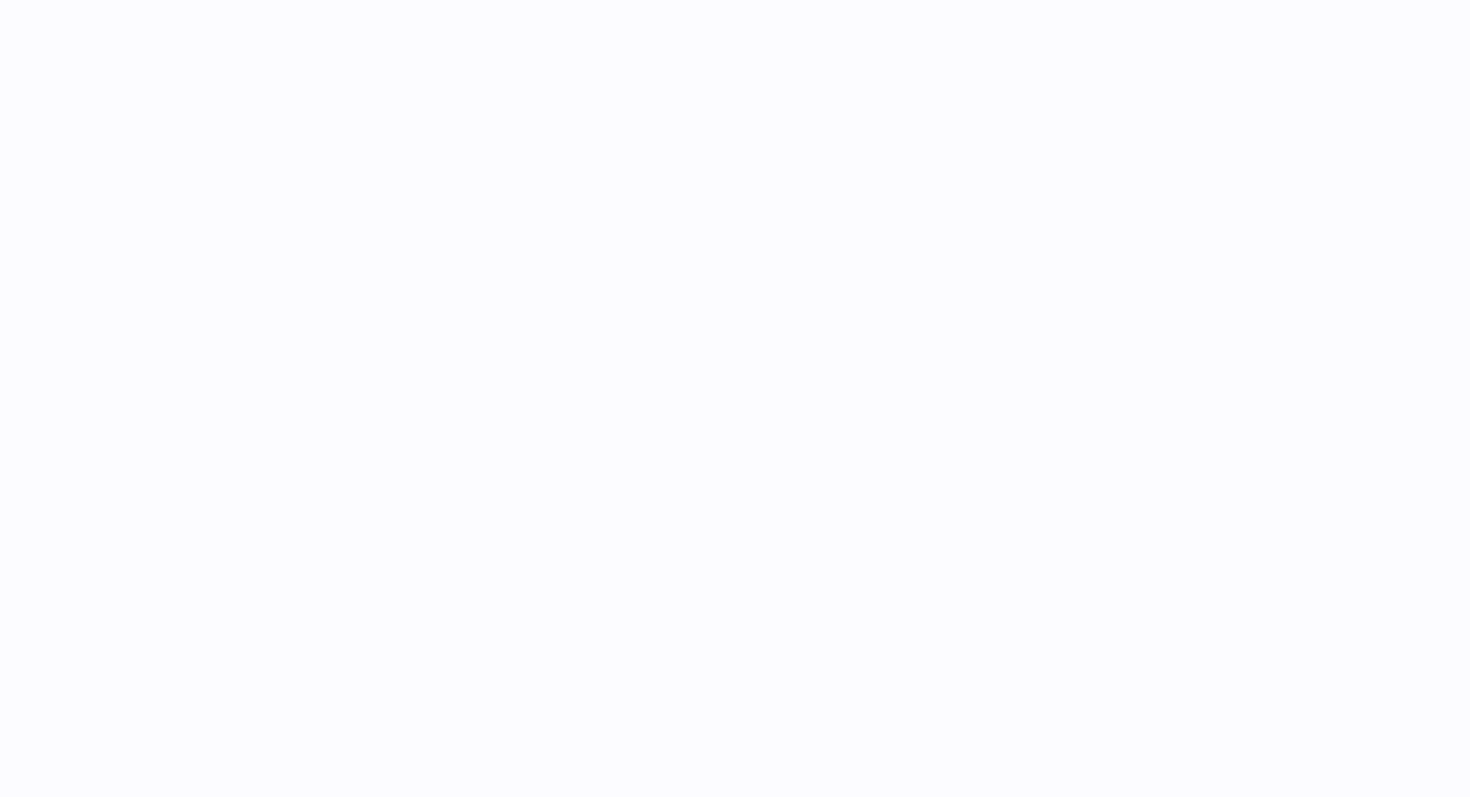 scroll, scrollTop: 0, scrollLeft: 0, axis: both 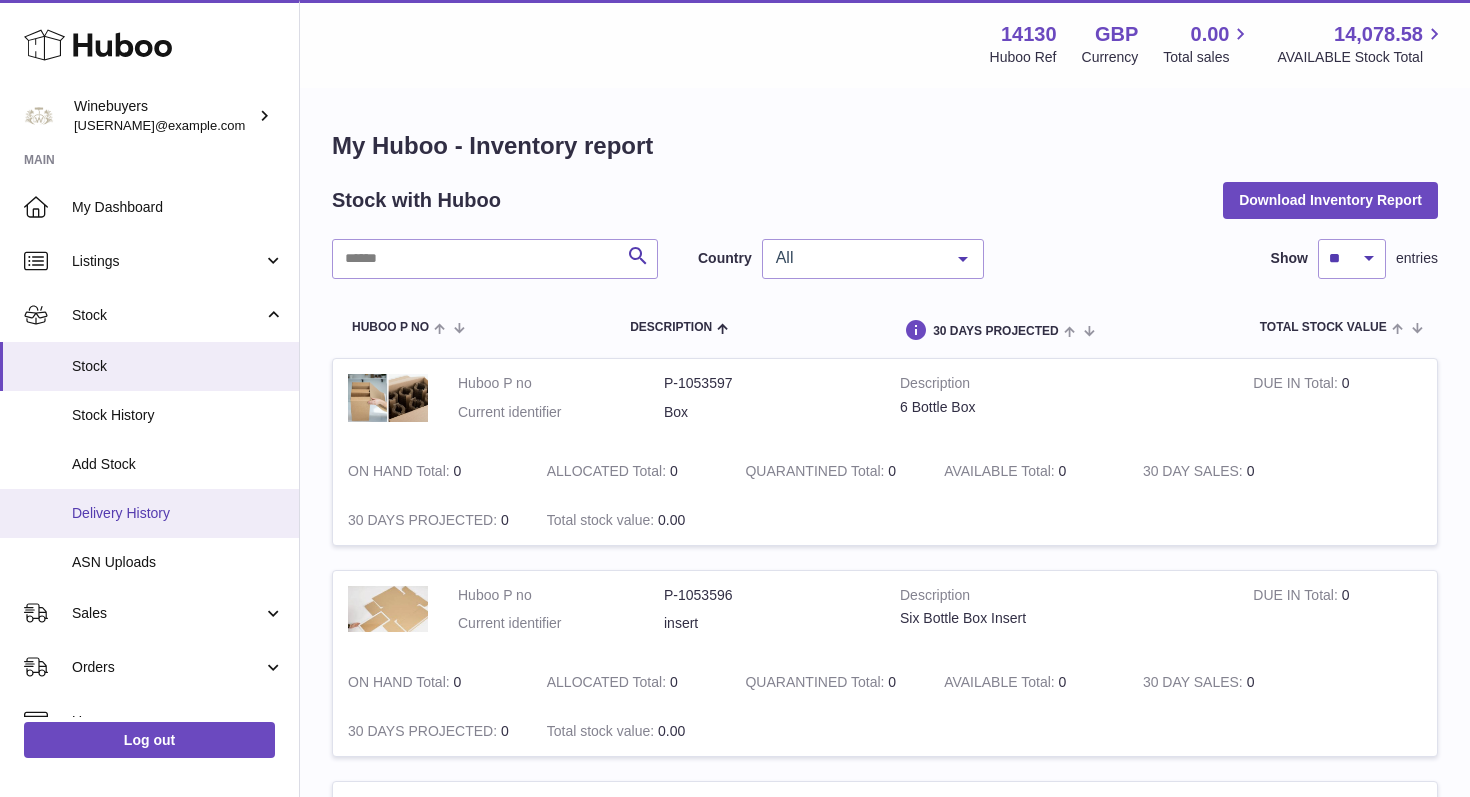 click on "Delivery History" at bounding box center (178, 513) 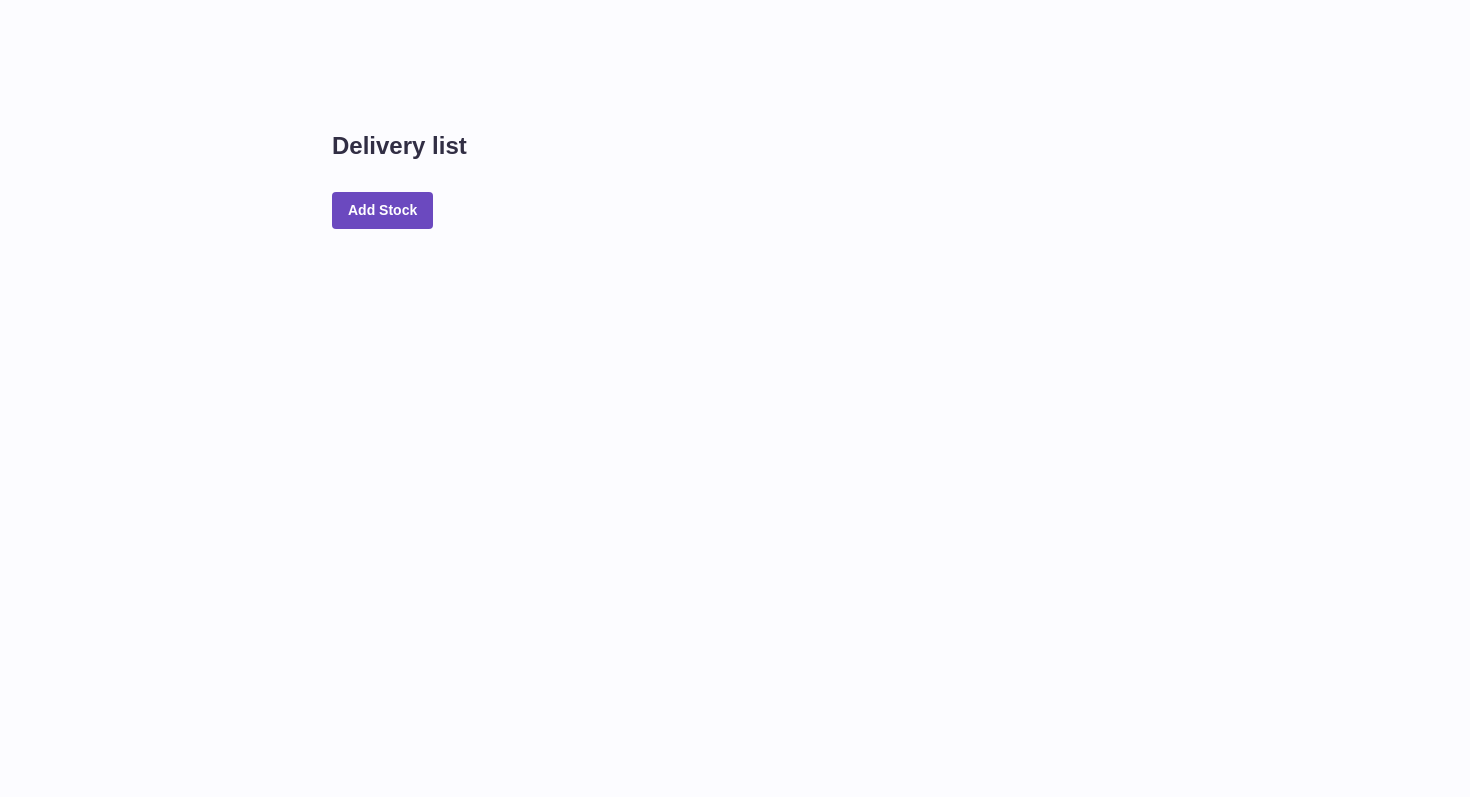 scroll, scrollTop: 0, scrollLeft: 0, axis: both 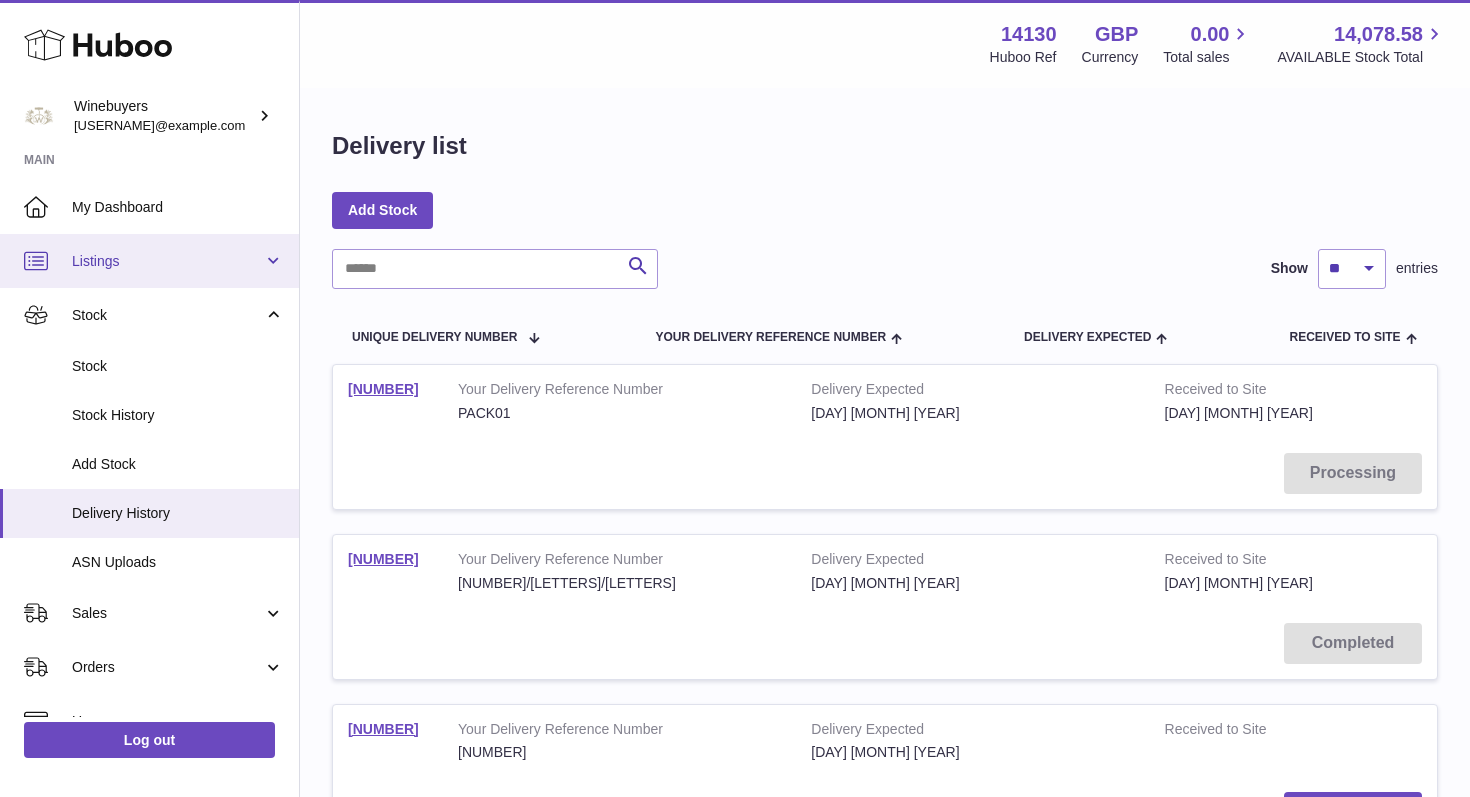 click on "Listings" at bounding box center (149, 261) 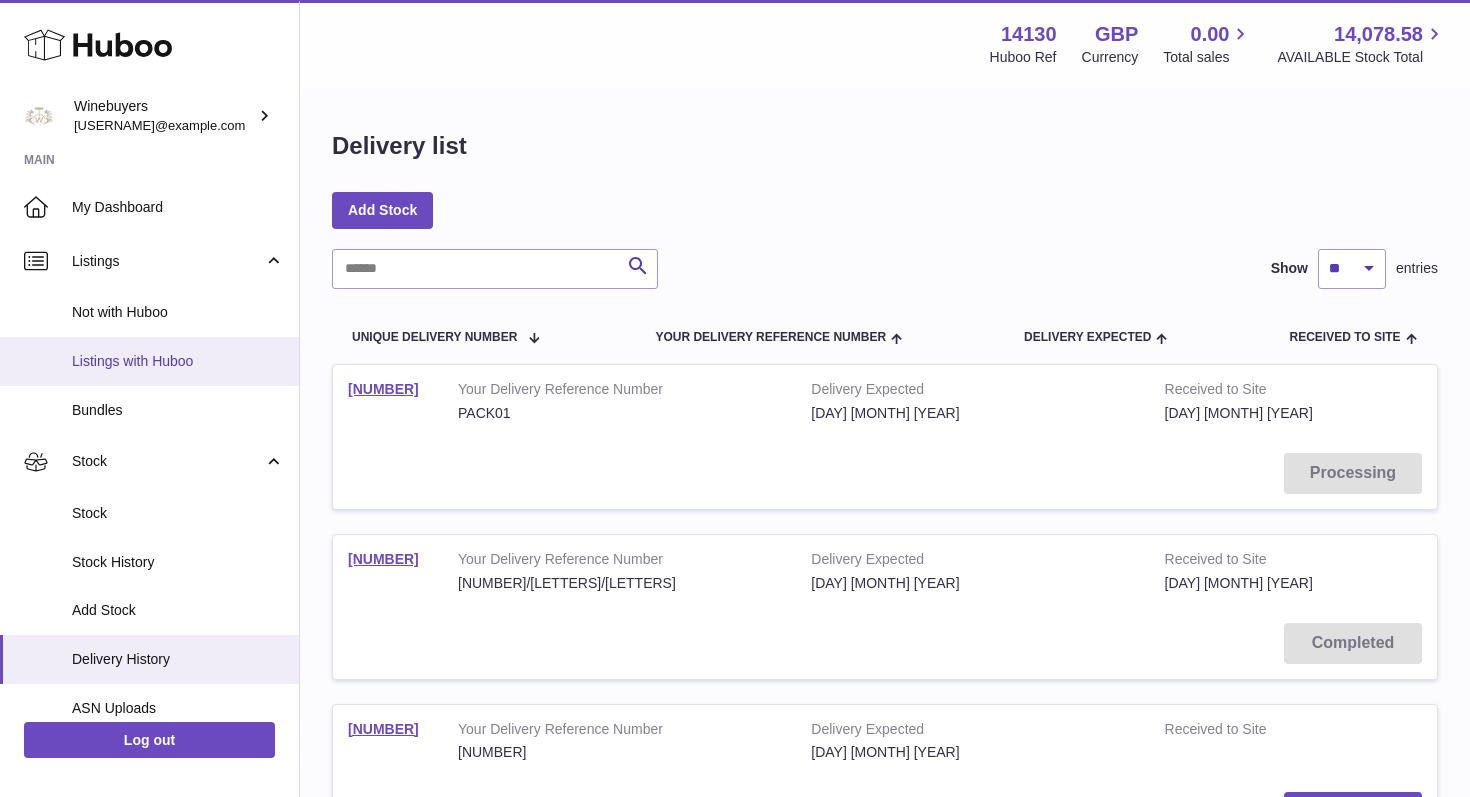 click on "Listings with Huboo" at bounding box center [149, 361] 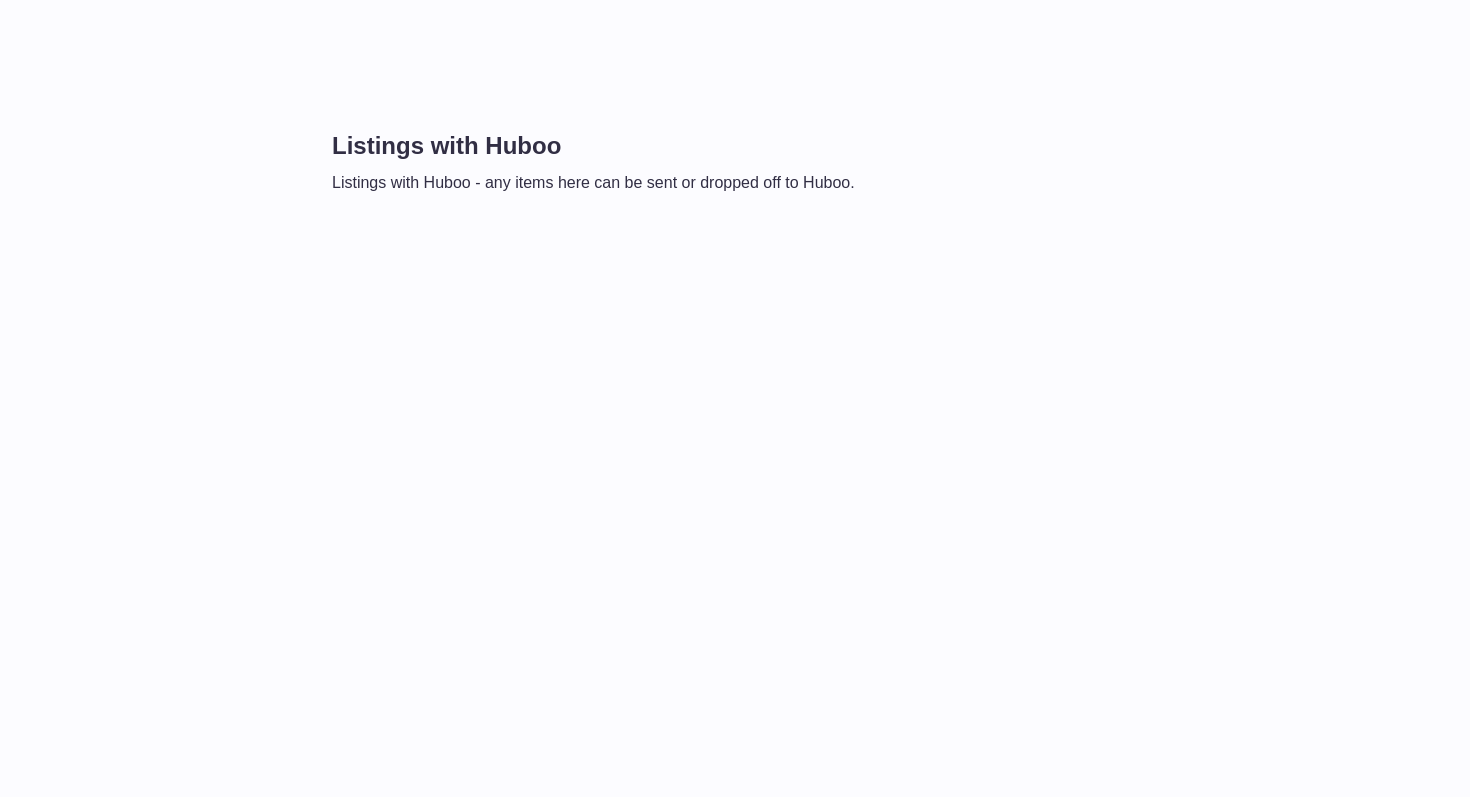 scroll, scrollTop: 0, scrollLeft: 0, axis: both 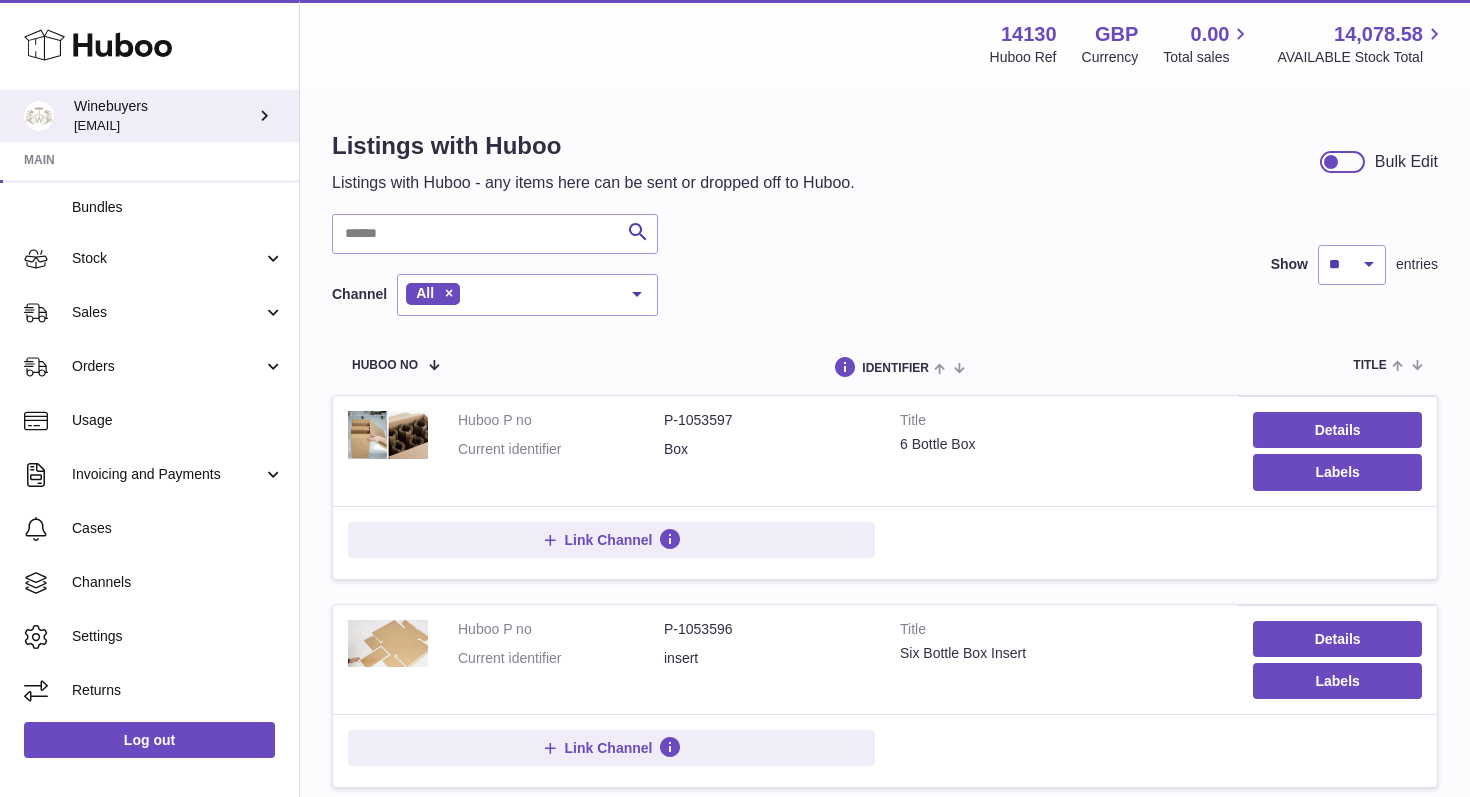 click at bounding box center [264, 115] 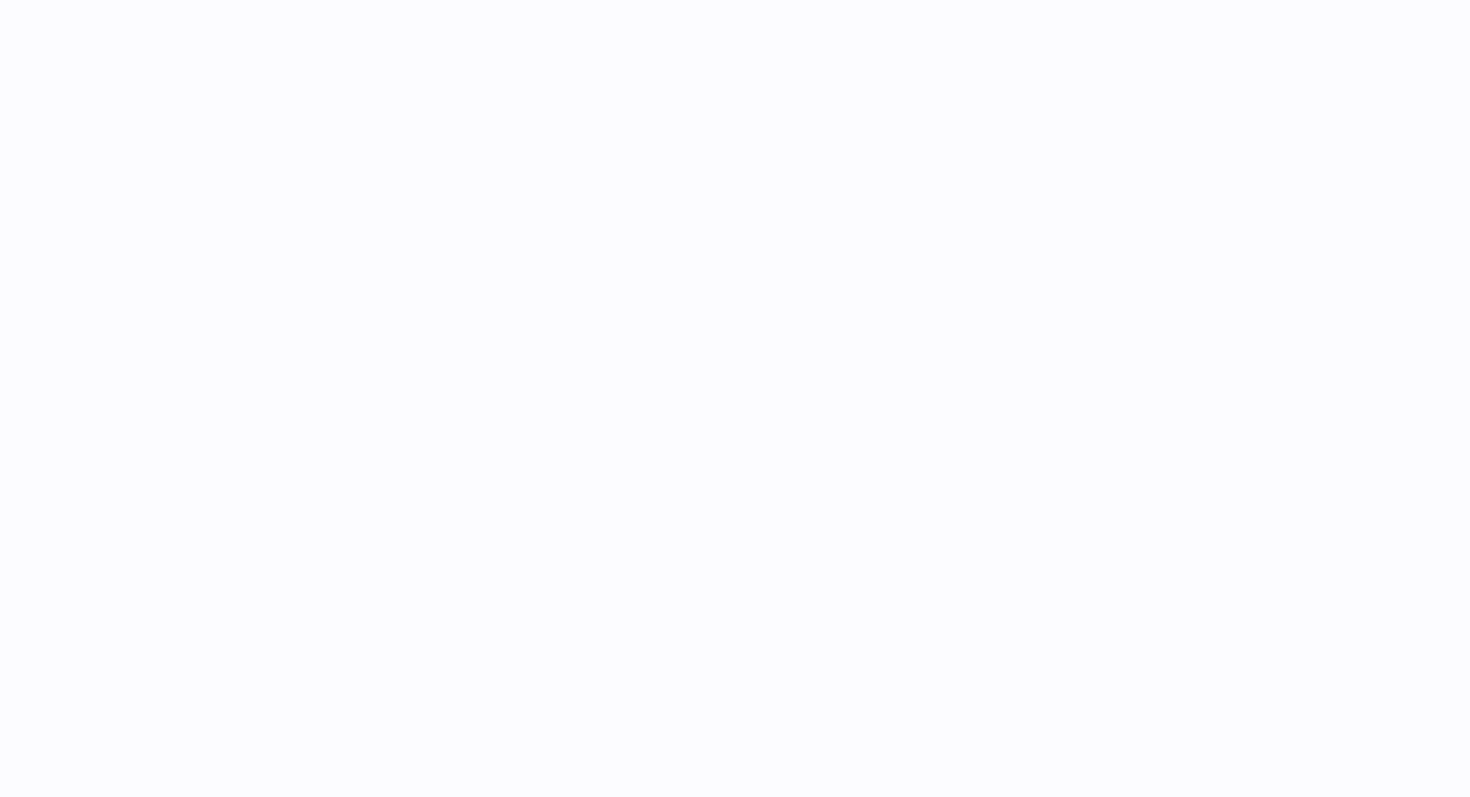 scroll, scrollTop: 0, scrollLeft: 0, axis: both 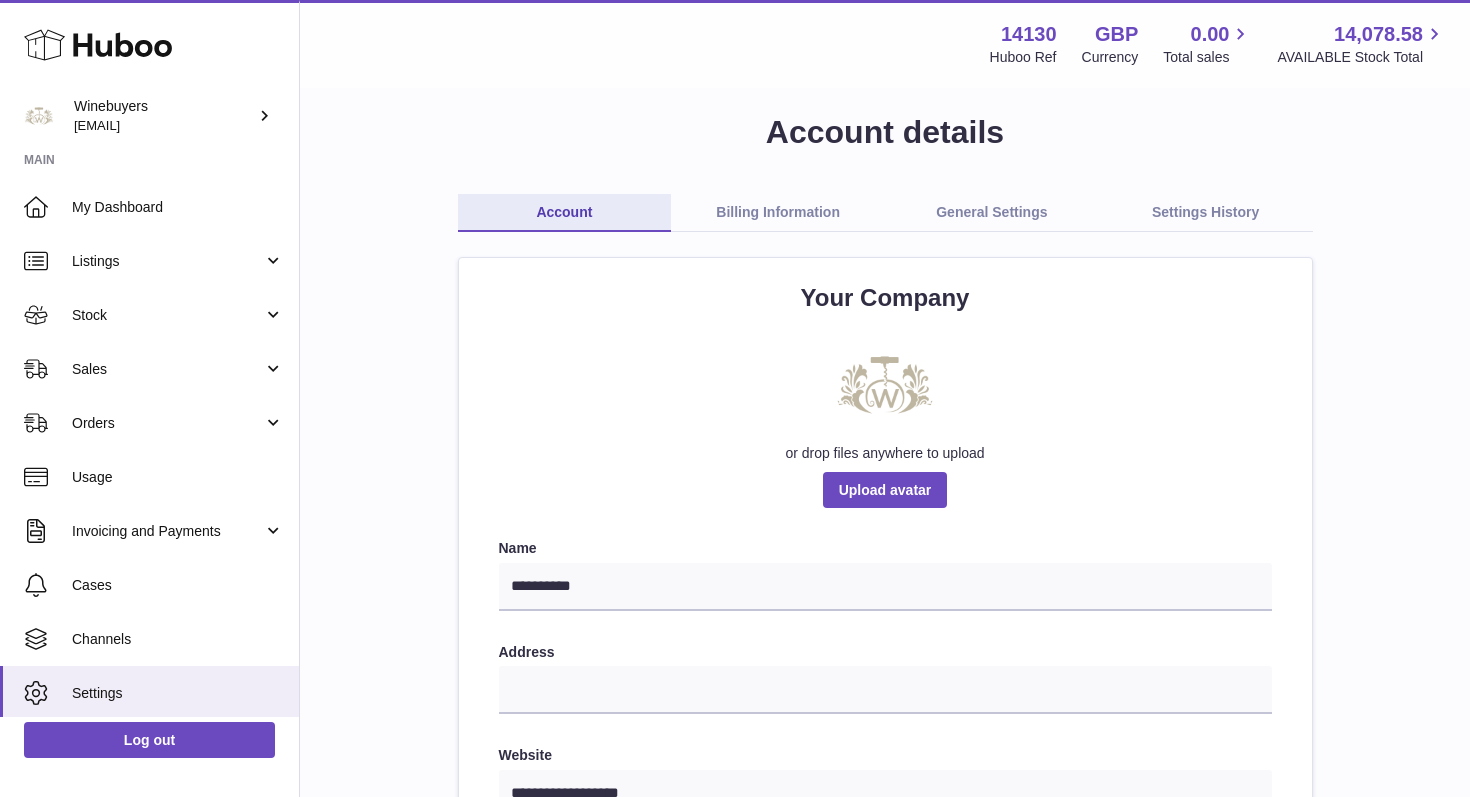 click on "General Settings" at bounding box center [992, 213] 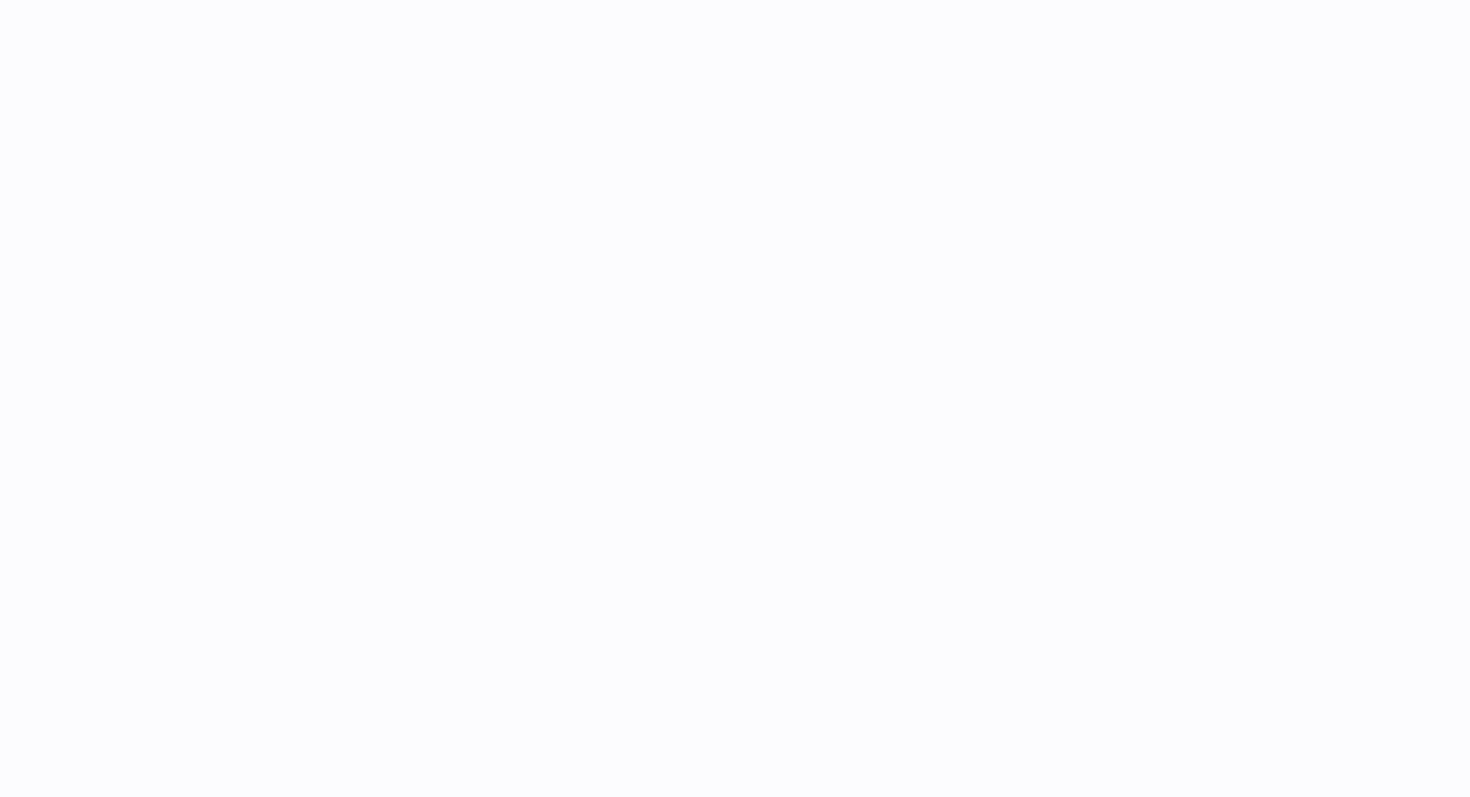 scroll, scrollTop: 0, scrollLeft: 0, axis: both 